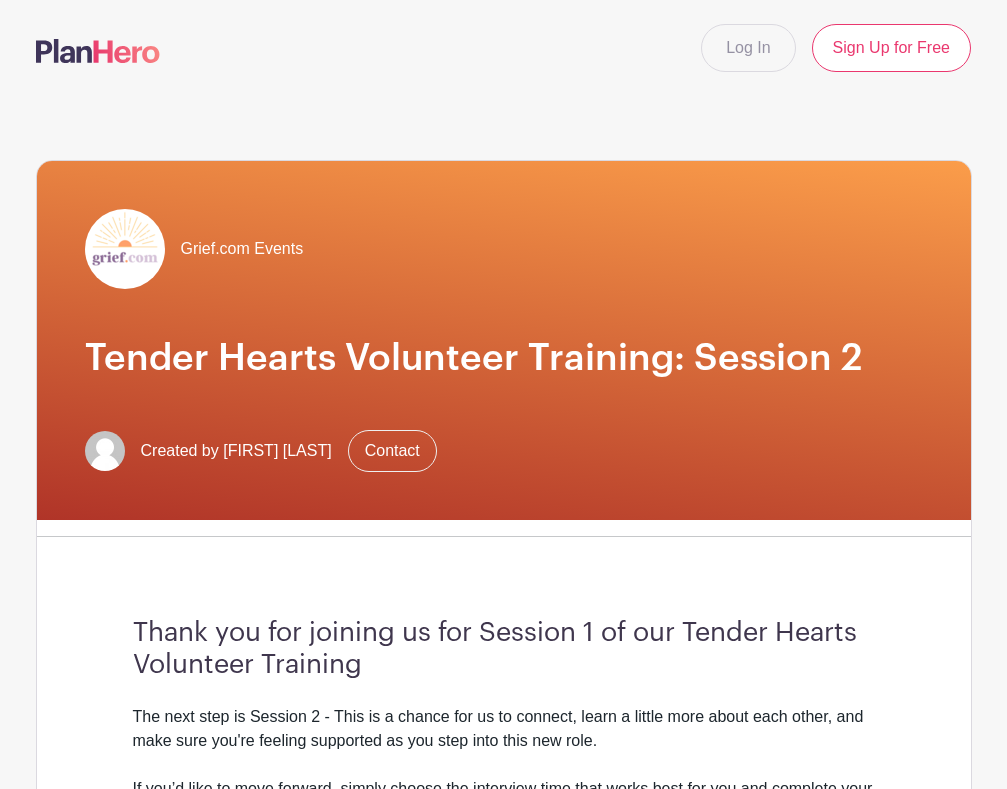 scroll, scrollTop: 0, scrollLeft: 0, axis: both 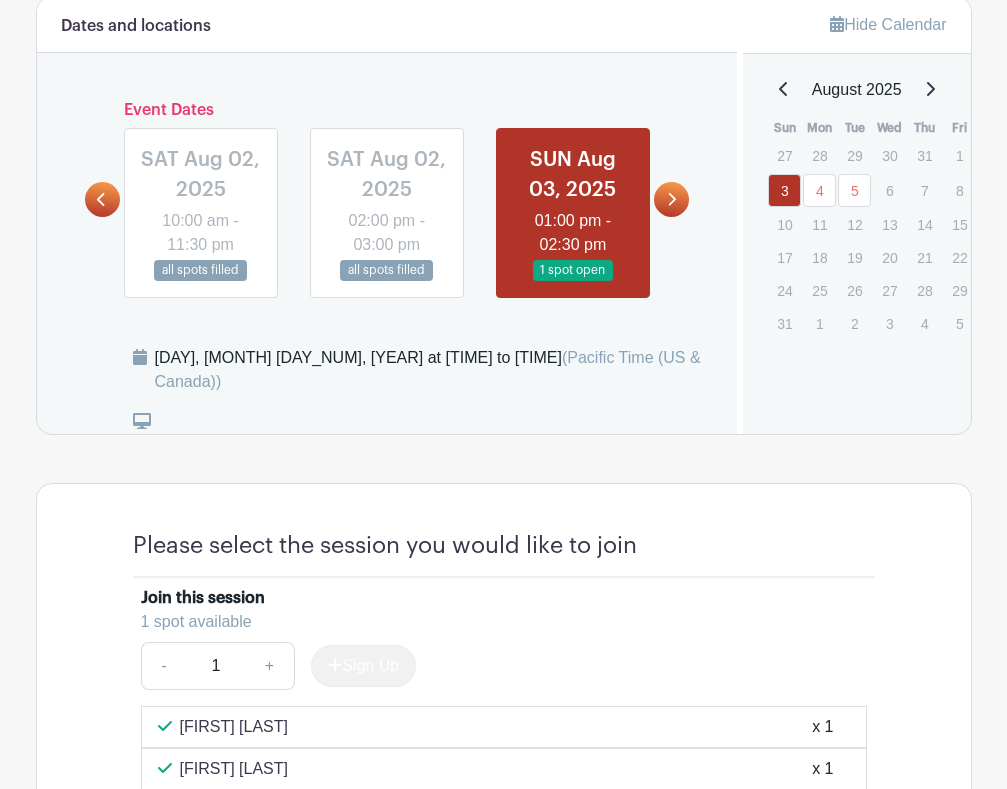 click on "Log In
Sign Up for Free
Grief.com Events
Tender Hearts Volunteer Training: Session 2
Created by David Kessler
Contact
Thank you for joining us for Session 1 of our Tender Hearts Volunteer Training
The next step is Session 2 - This is a chance for us to connect, learn a little more about each other, and make sure you're feeling supported as you step into this new role.  If you’d like to move forward, simply choose the interview time that works best for you and complete your registration.  You only need to attend one session." at bounding box center [503, 422] 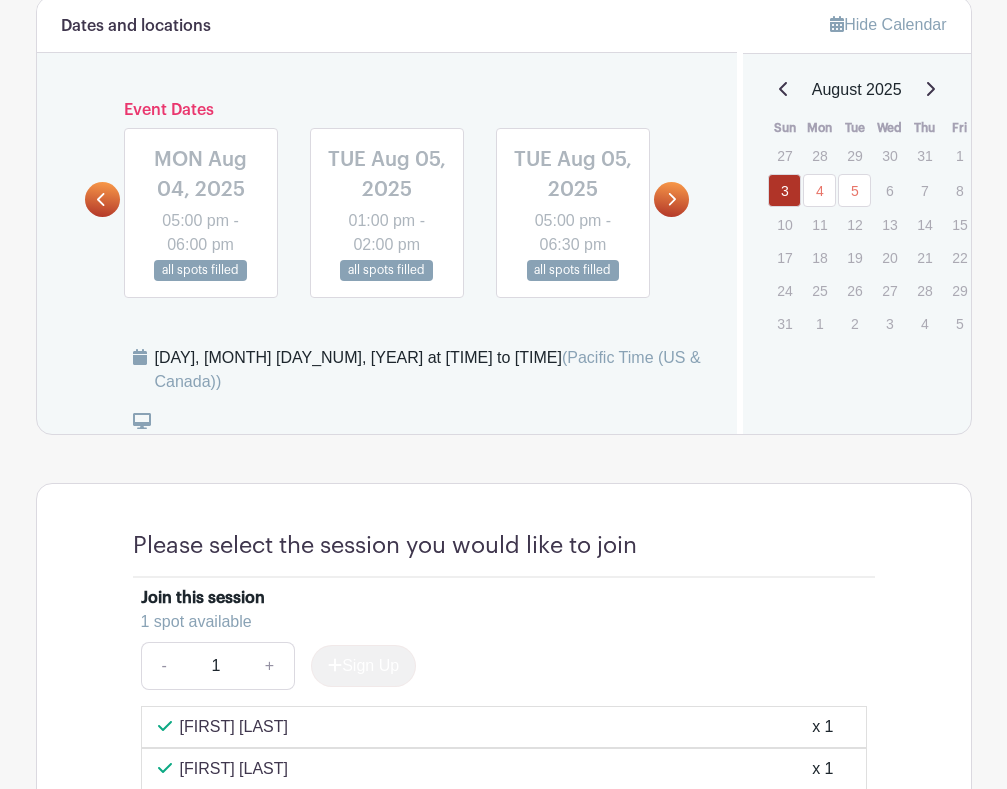 click 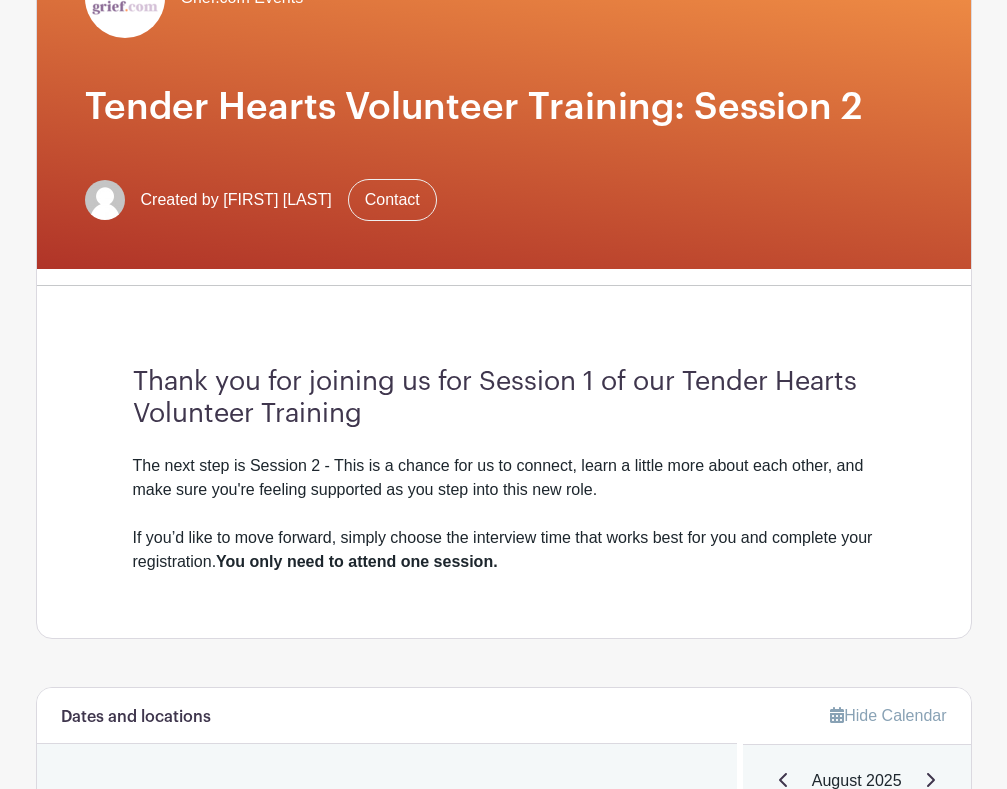 scroll, scrollTop: 0, scrollLeft: 0, axis: both 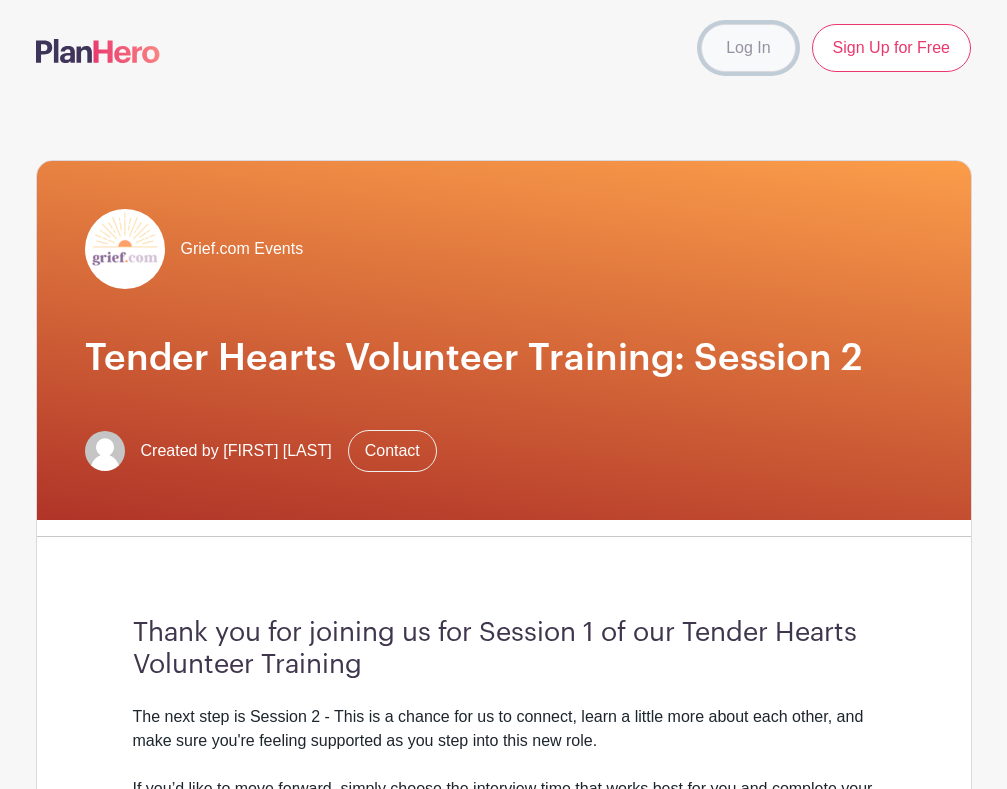 click on "Log In" at bounding box center (748, 48) 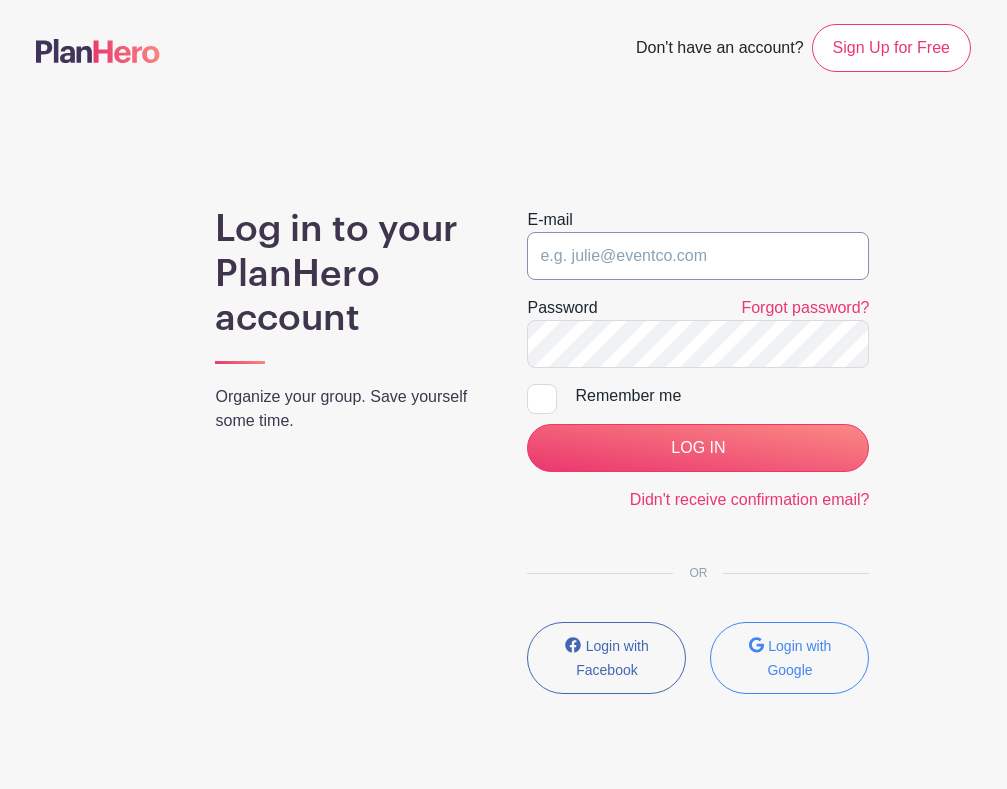 click at bounding box center [698, 256] 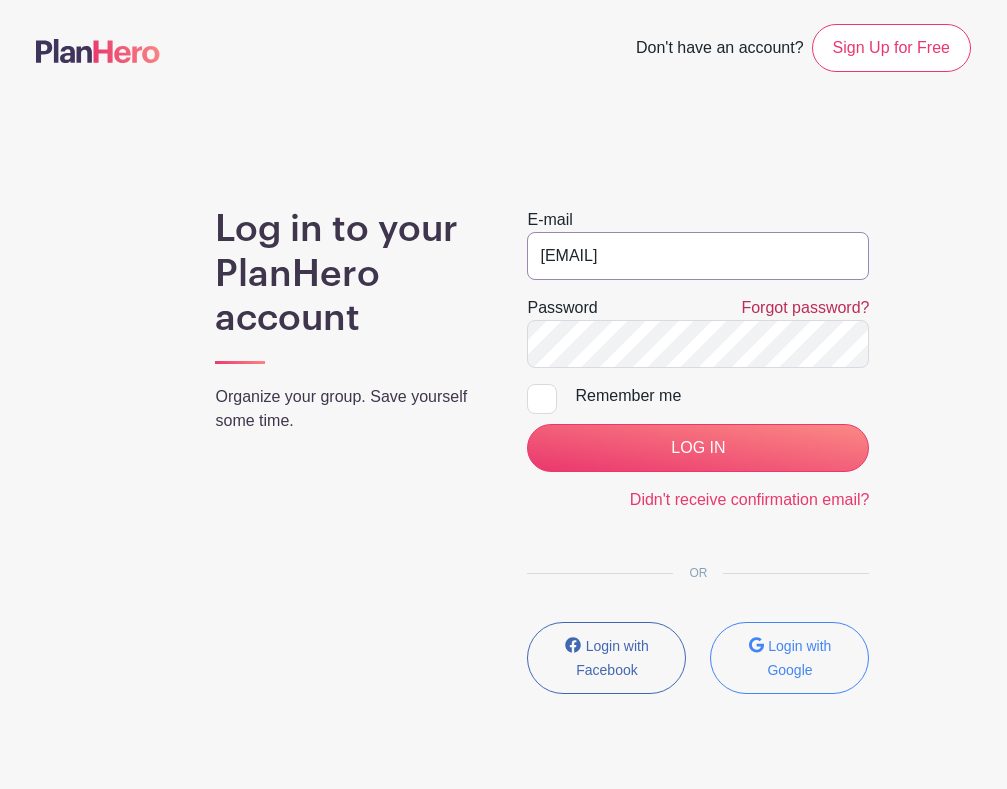 type on "revdrdlstapleton@gmail.com" 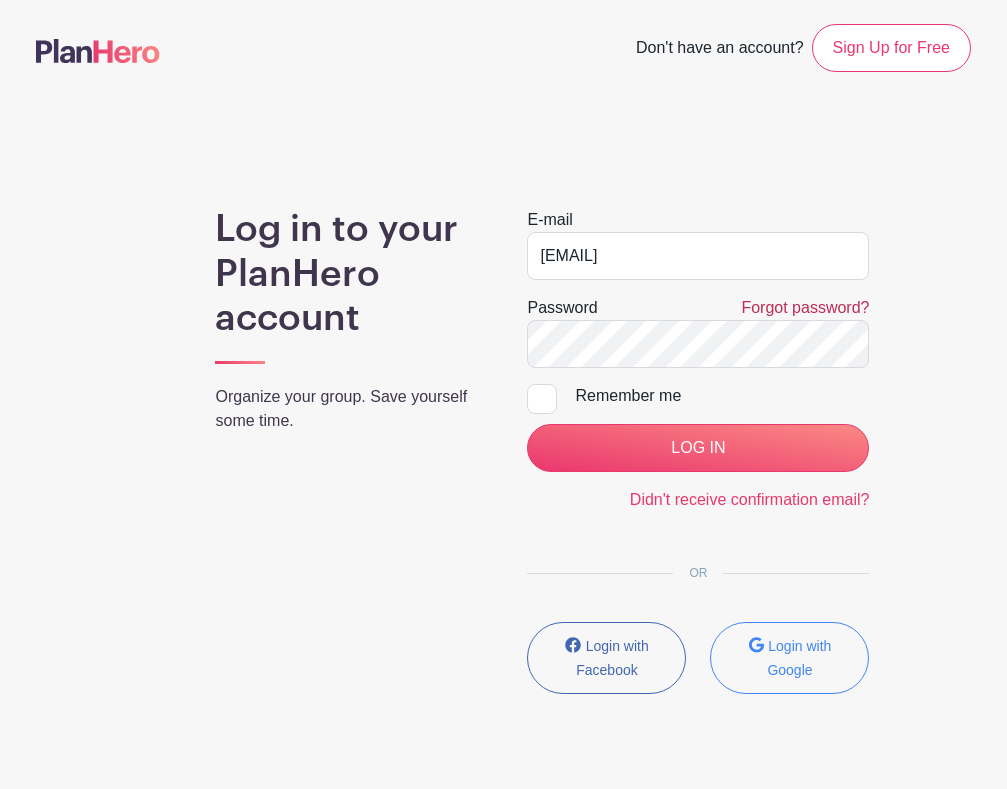 click on "Forgot password?" at bounding box center [805, 307] 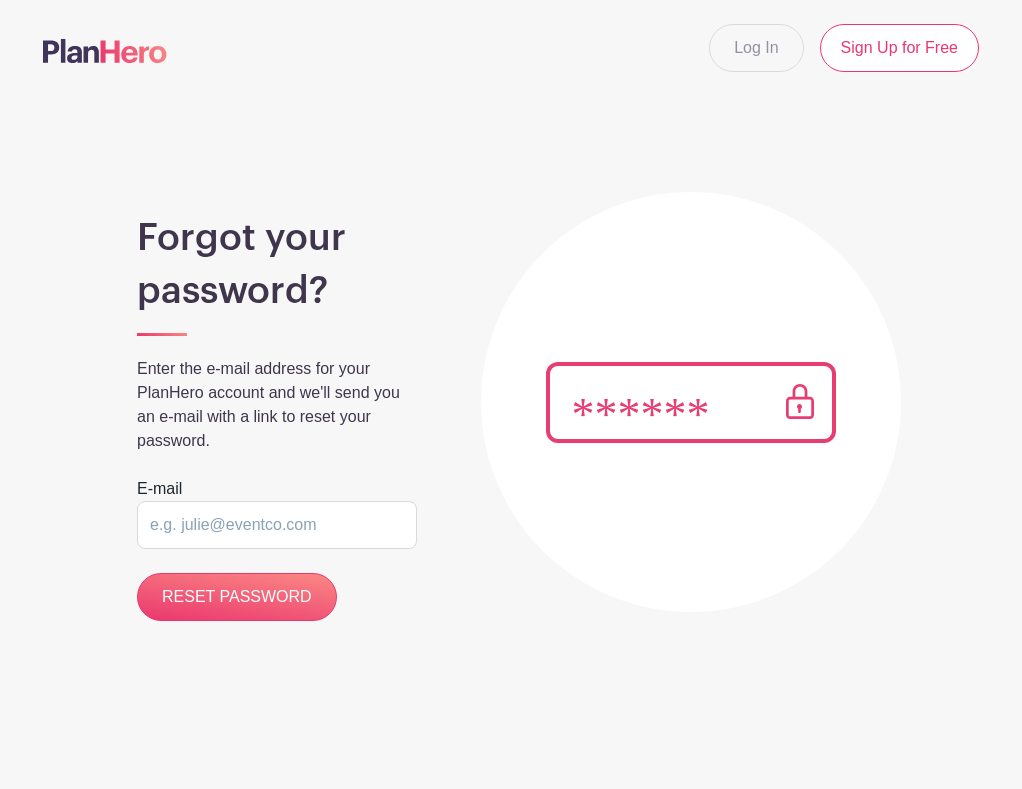 scroll, scrollTop: 0, scrollLeft: 0, axis: both 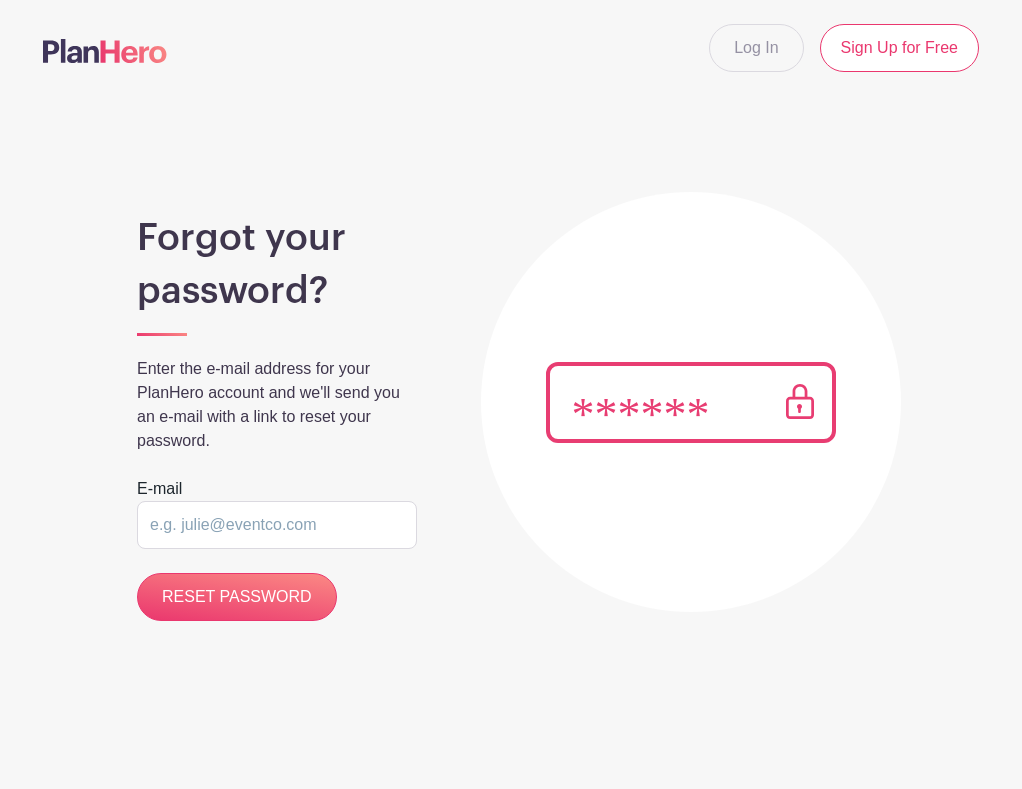 click at bounding box center [277, 525] 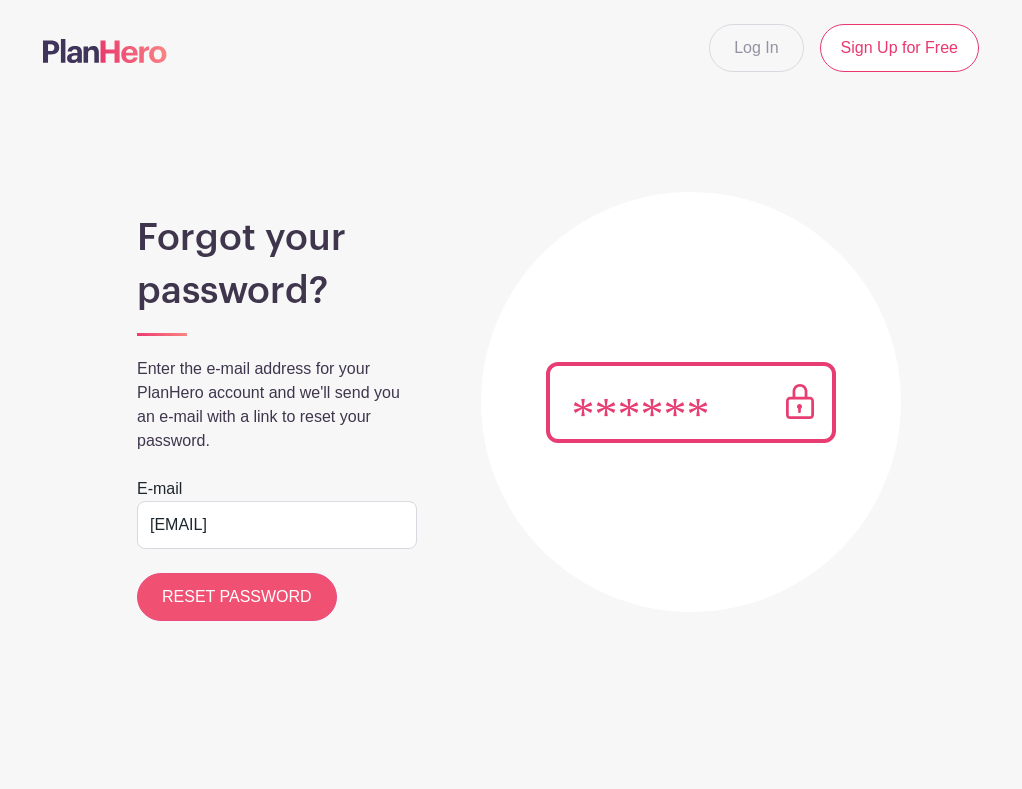 type on "revdrdlstapleton@gmail.com" 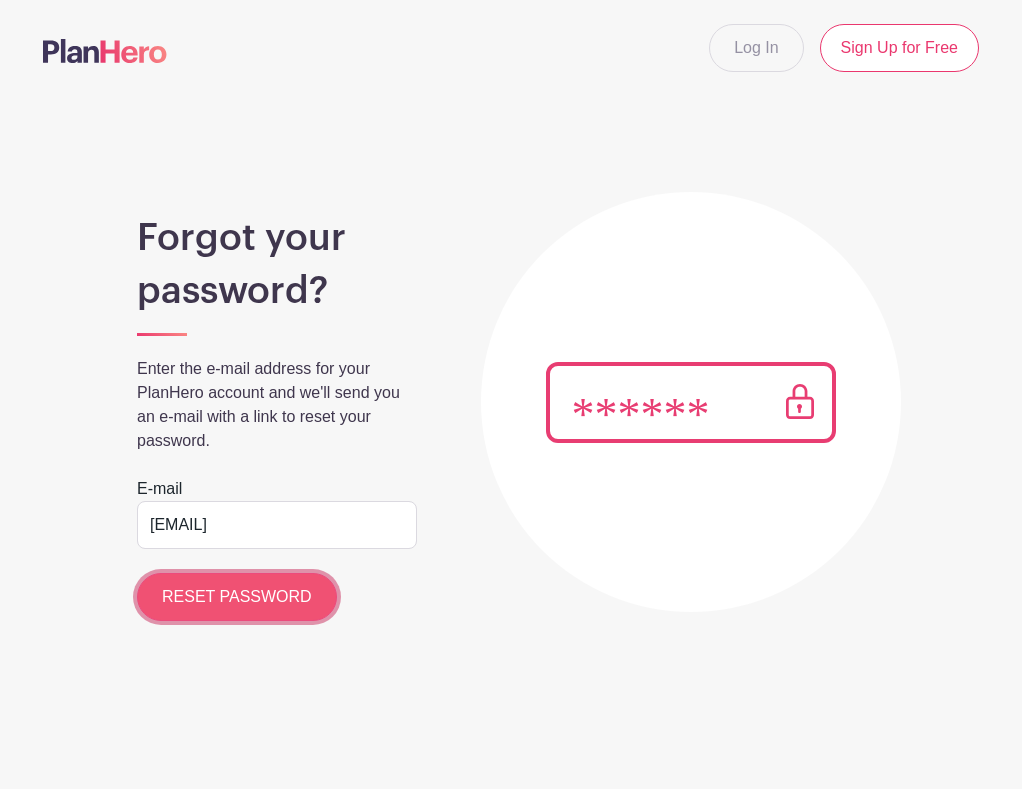 click on "RESET PASSWORD" at bounding box center (237, 597) 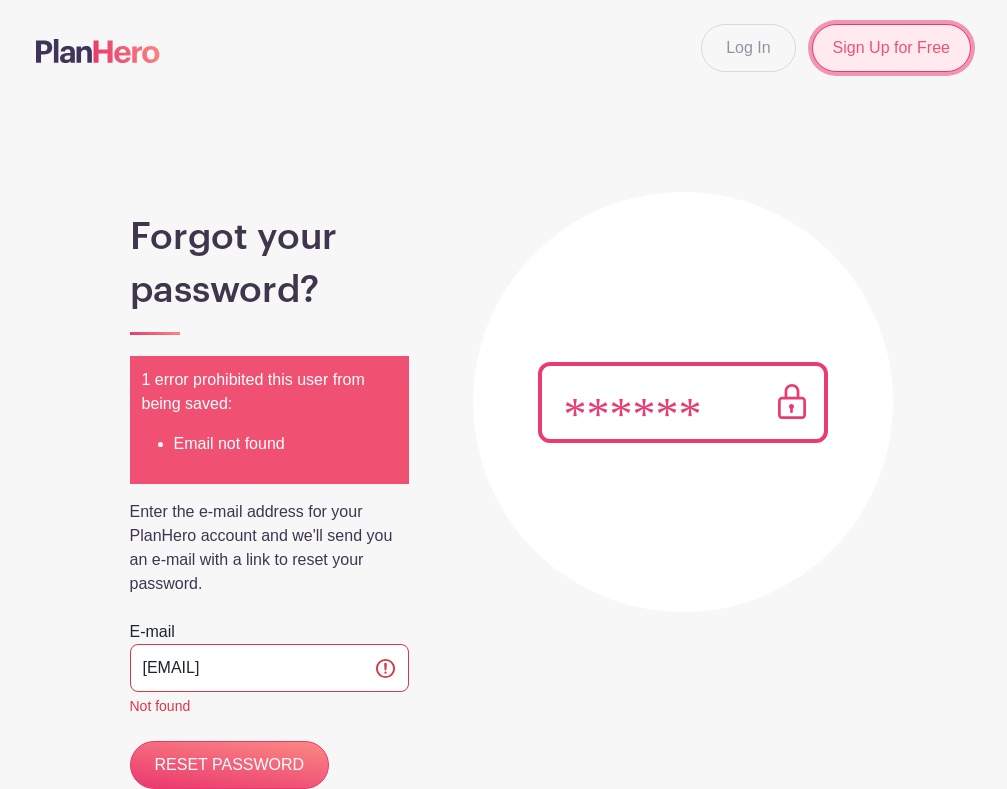 click on "Sign Up for Free" at bounding box center (891, 48) 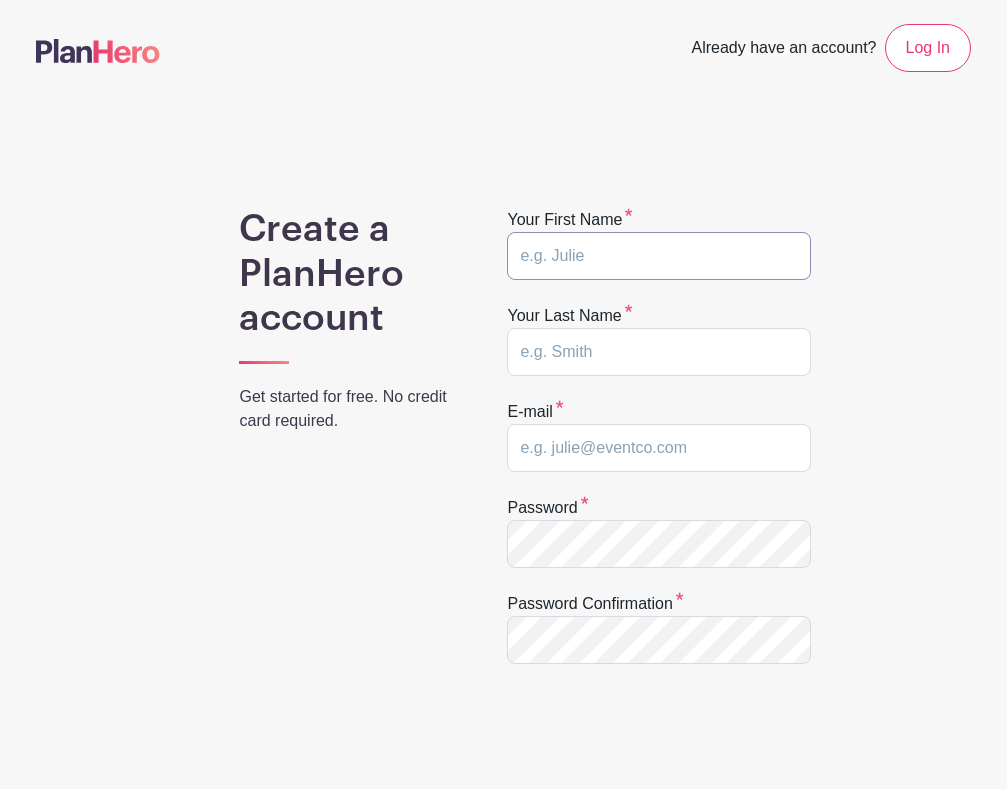 click at bounding box center [659, 256] 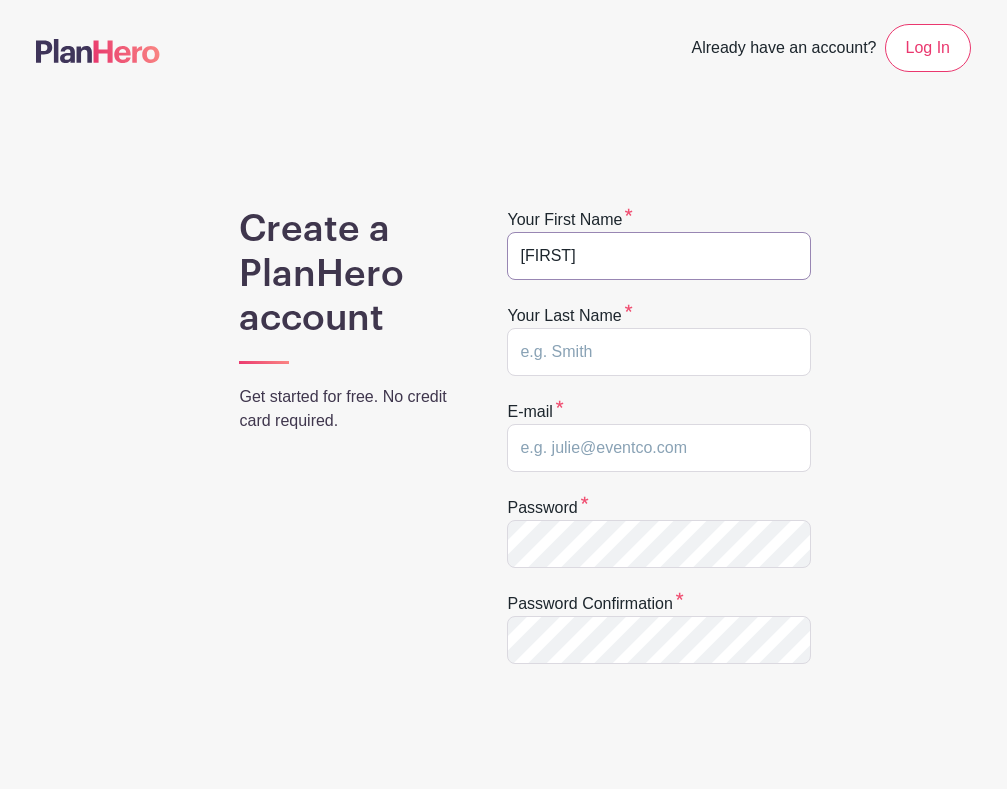 type on "Deborah" 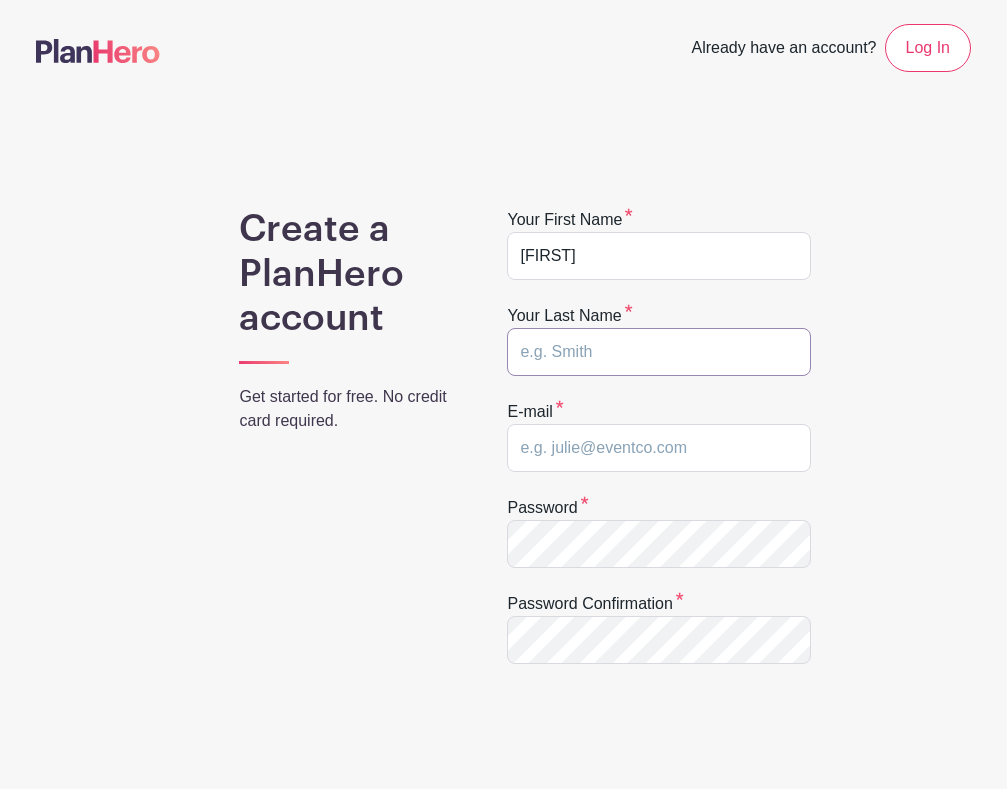 click at bounding box center (659, 352) 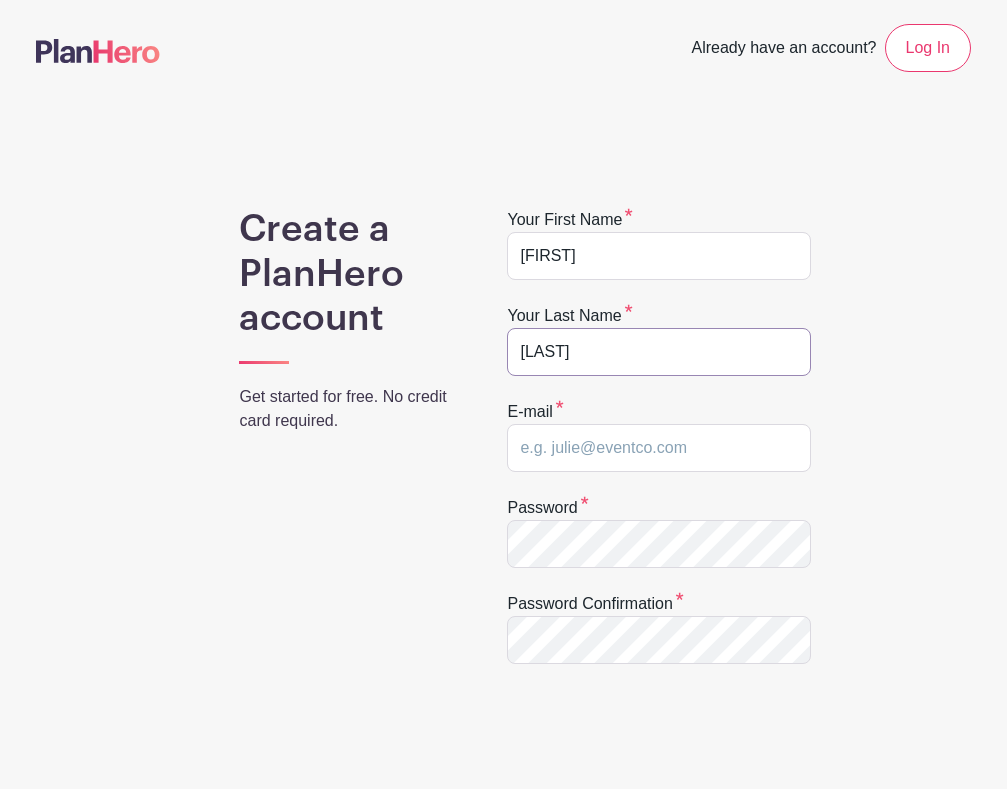 type on "Stapleton" 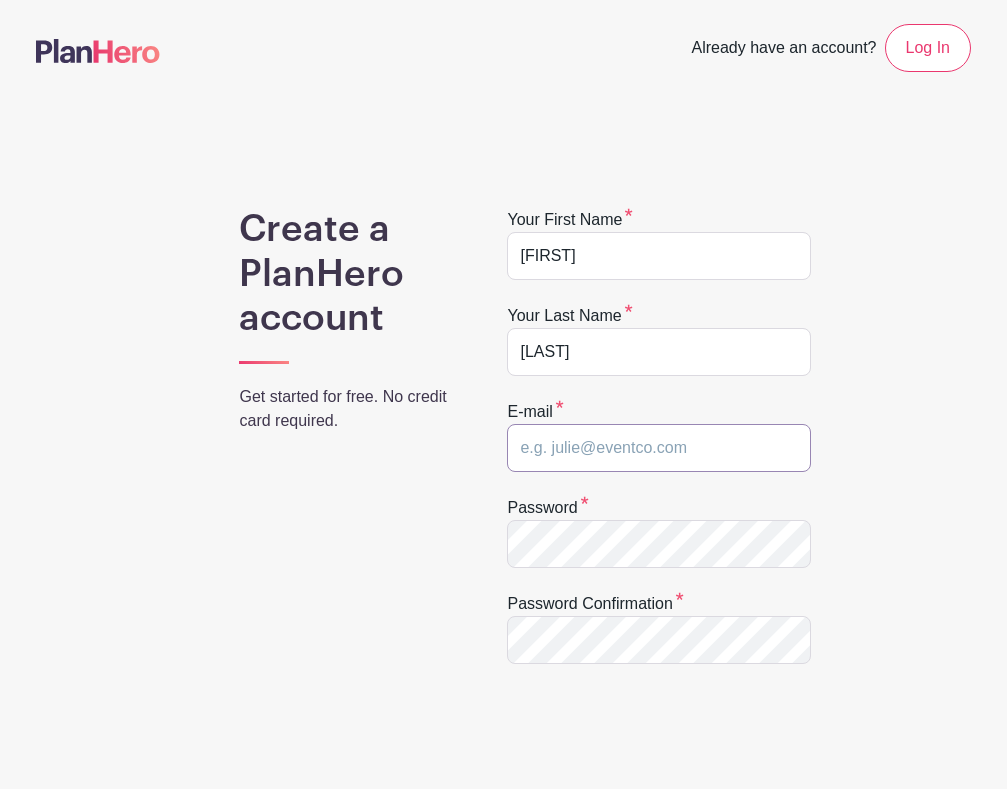 click at bounding box center (659, 448) 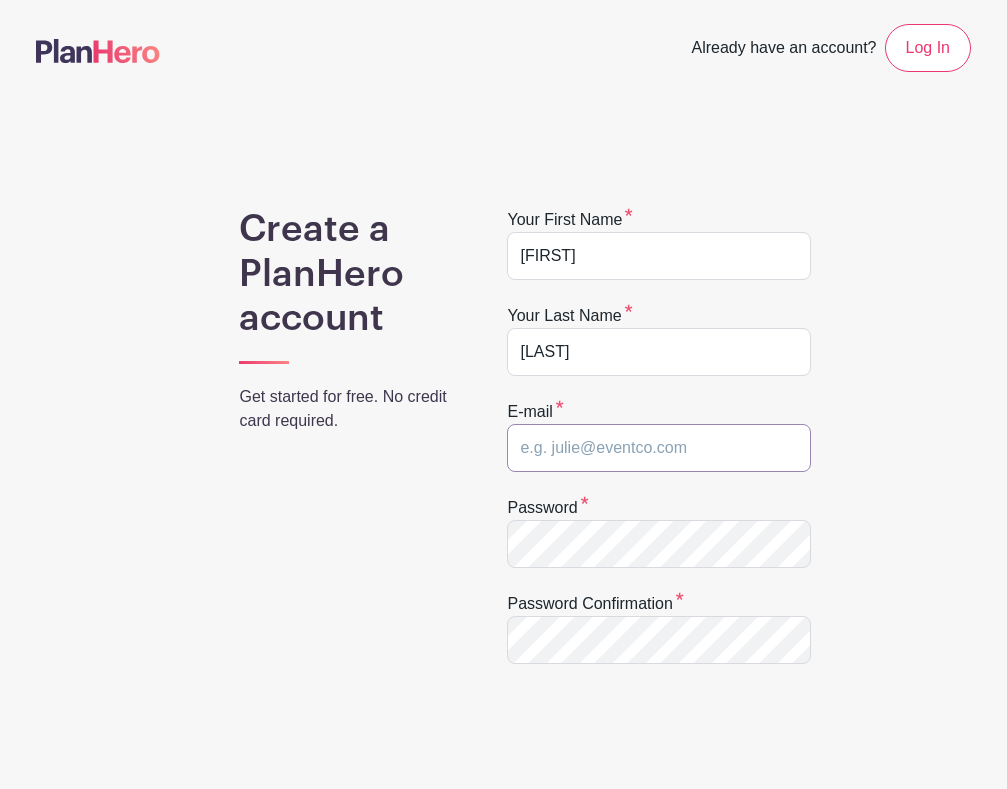 type on "revdrdlstapleton@gmail.com" 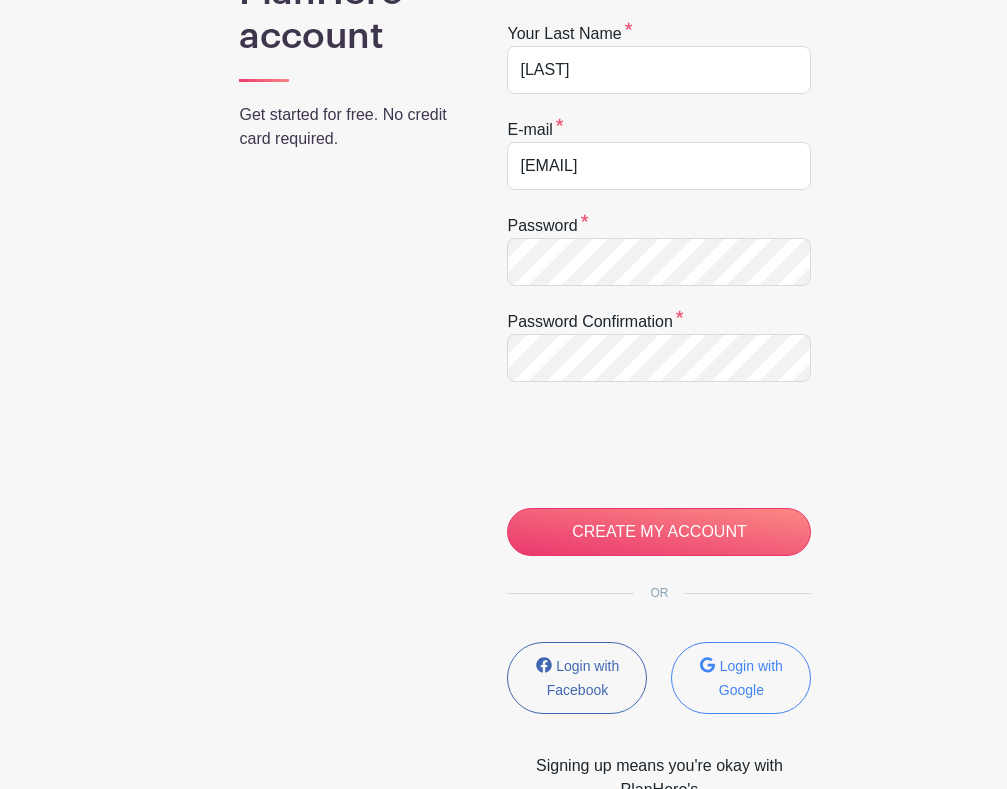 scroll, scrollTop: 284, scrollLeft: 0, axis: vertical 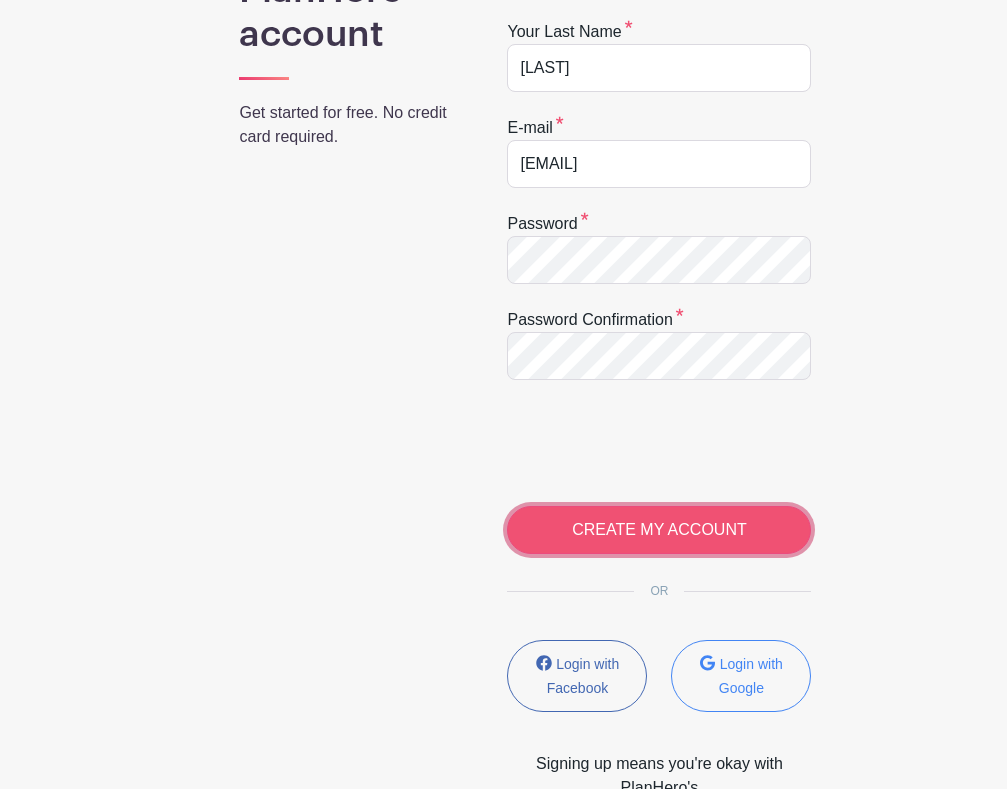 click on "CREATE MY ACCOUNT" at bounding box center (659, 530) 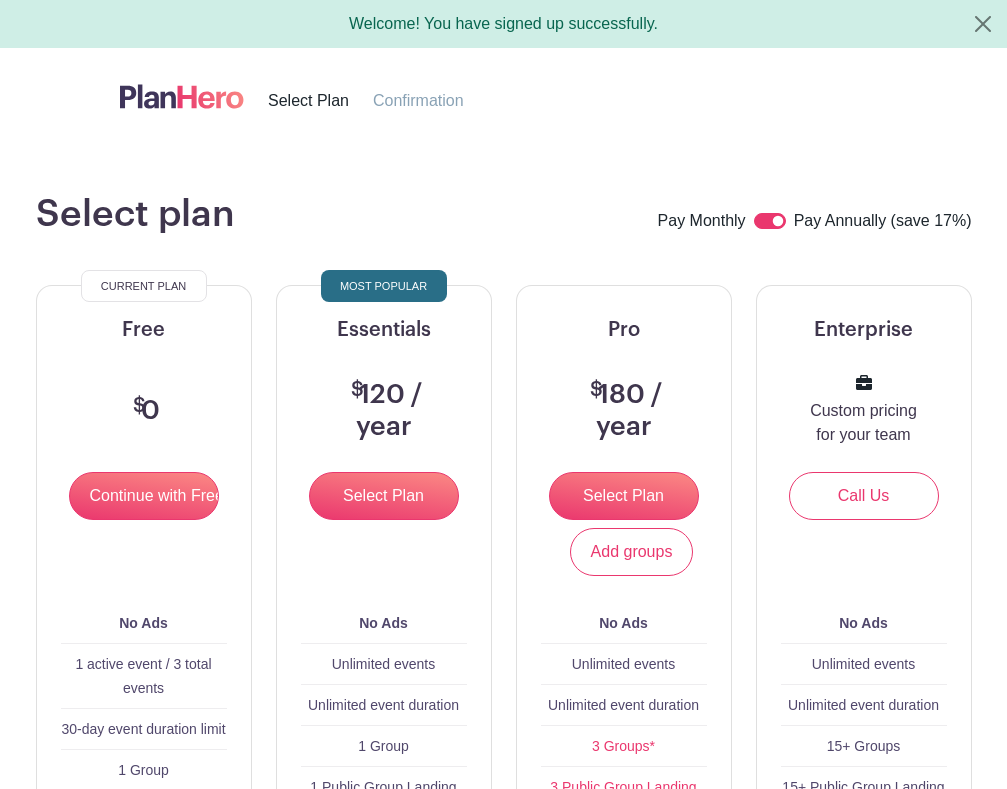 scroll, scrollTop: 0, scrollLeft: 0, axis: both 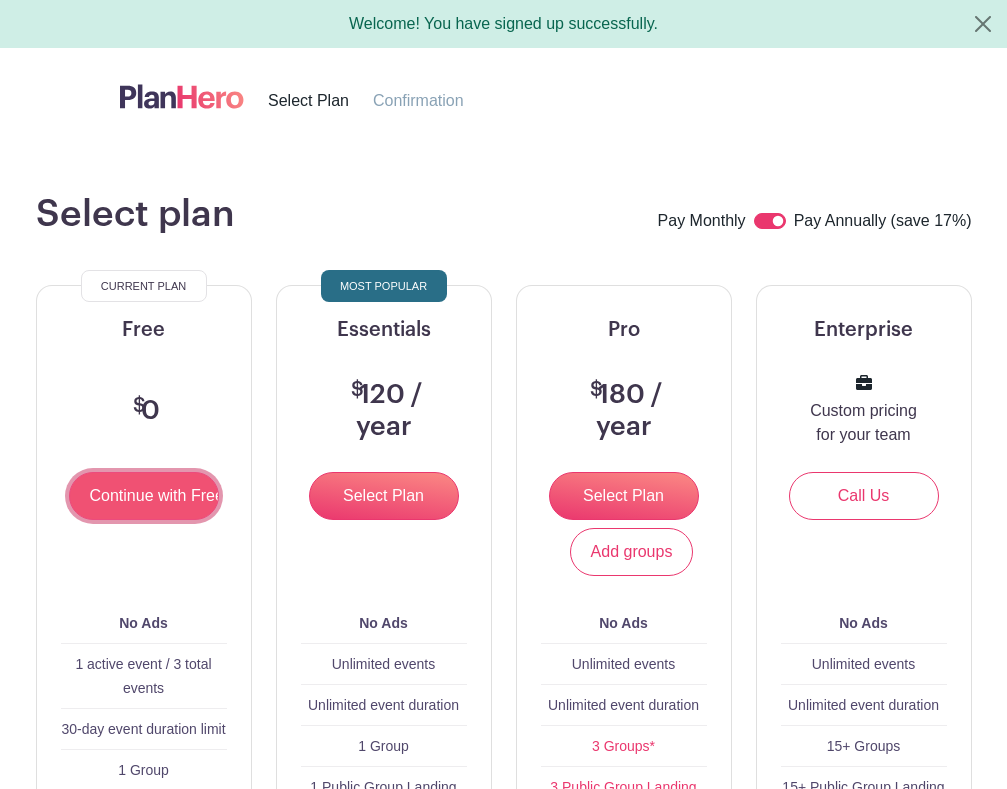click on "Continue with Free" at bounding box center (144, 496) 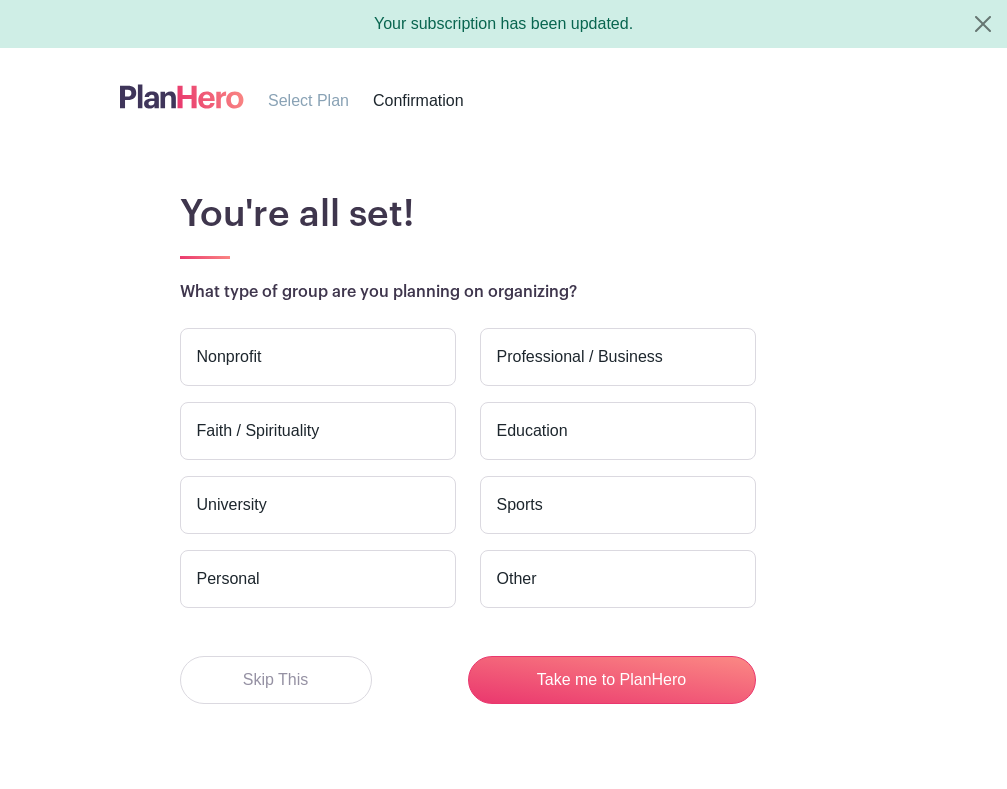 scroll, scrollTop: 0, scrollLeft: 0, axis: both 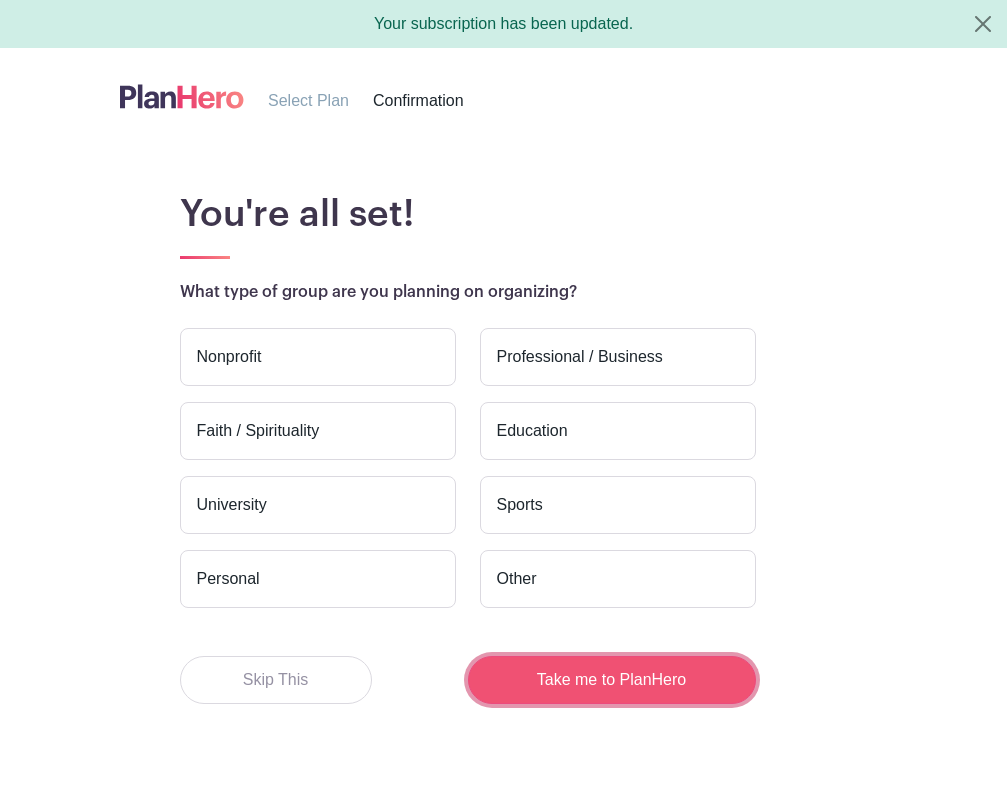 click on "Take me to PlanHero" at bounding box center (612, 680) 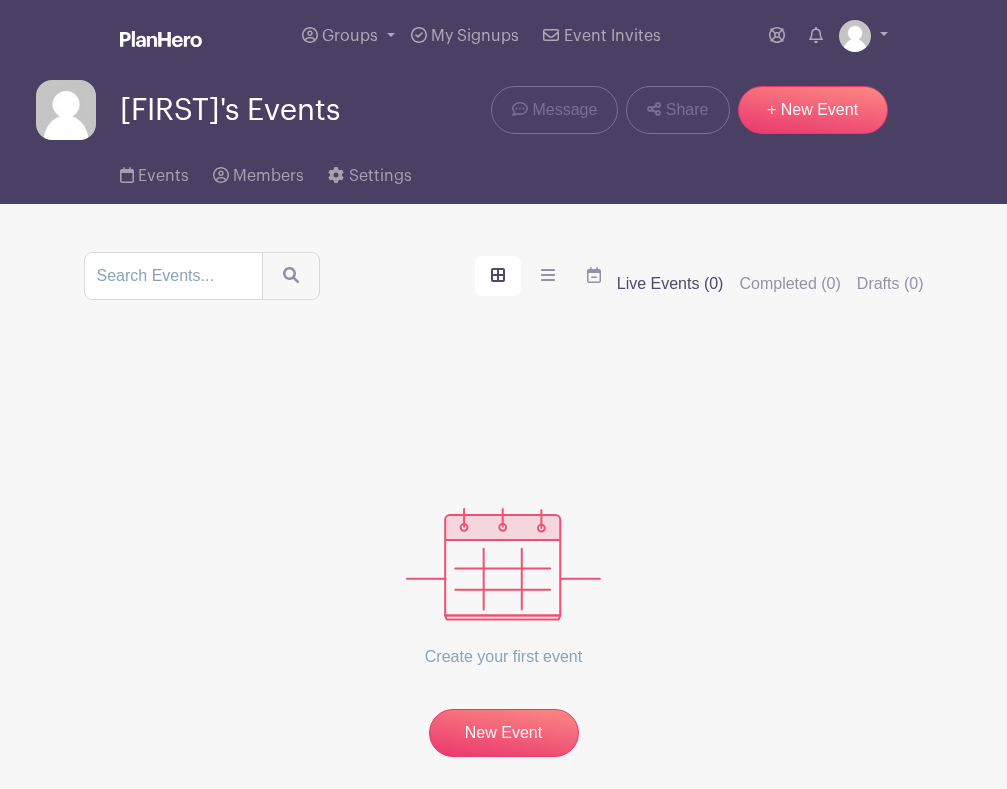 scroll, scrollTop: 0, scrollLeft: 0, axis: both 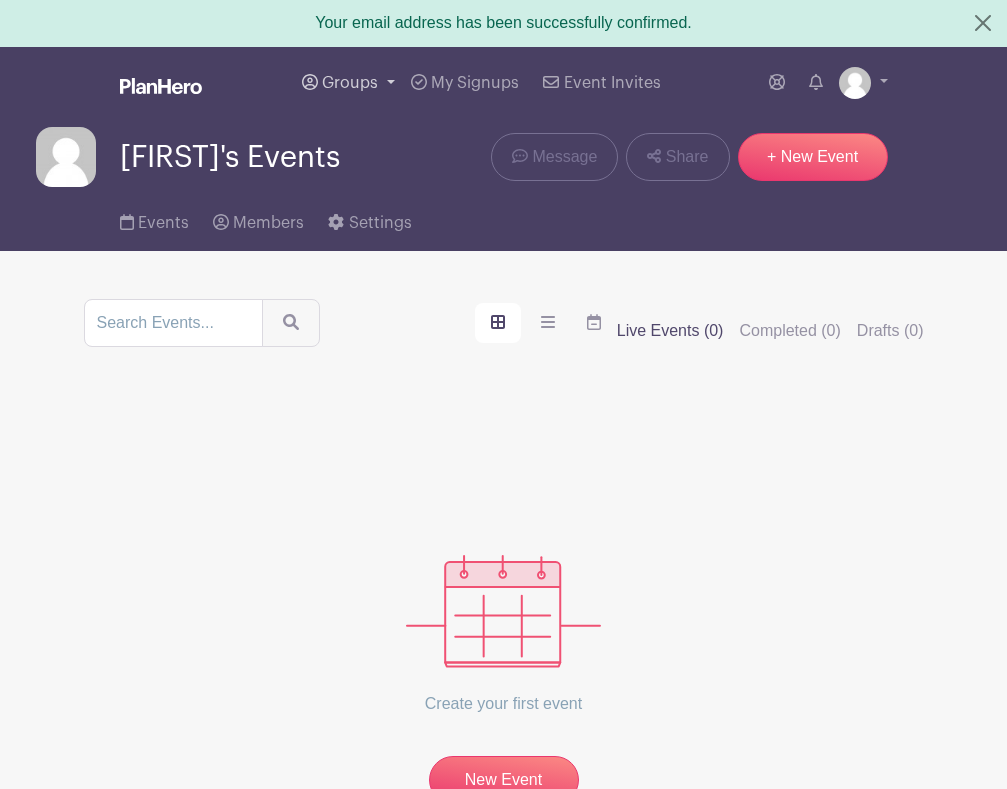 click on "Groups" at bounding box center (348, 83) 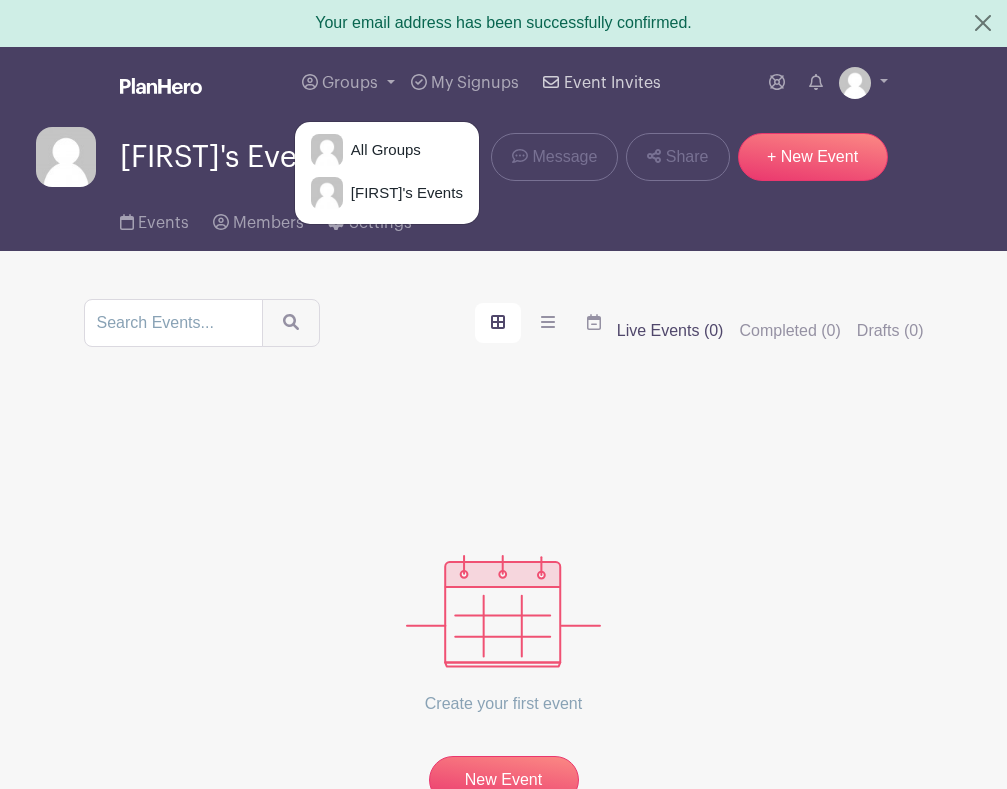 click on "Event Invites" at bounding box center (612, 83) 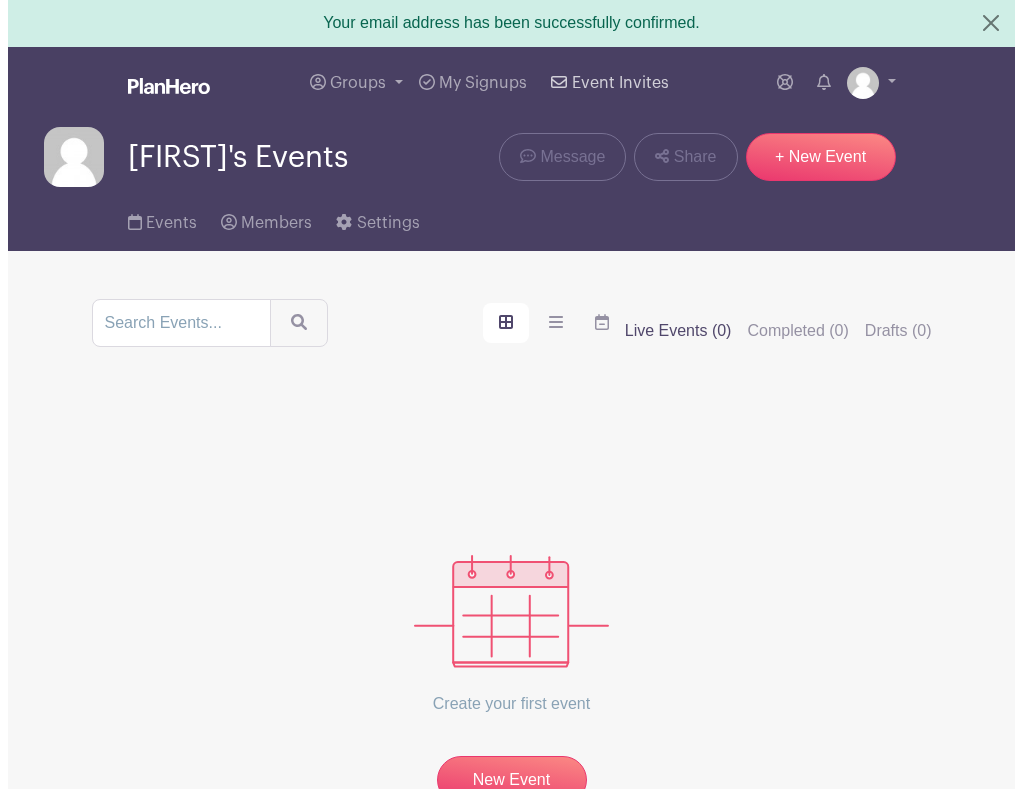 scroll, scrollTop: 0, scrollLeft: 0, axis: both 